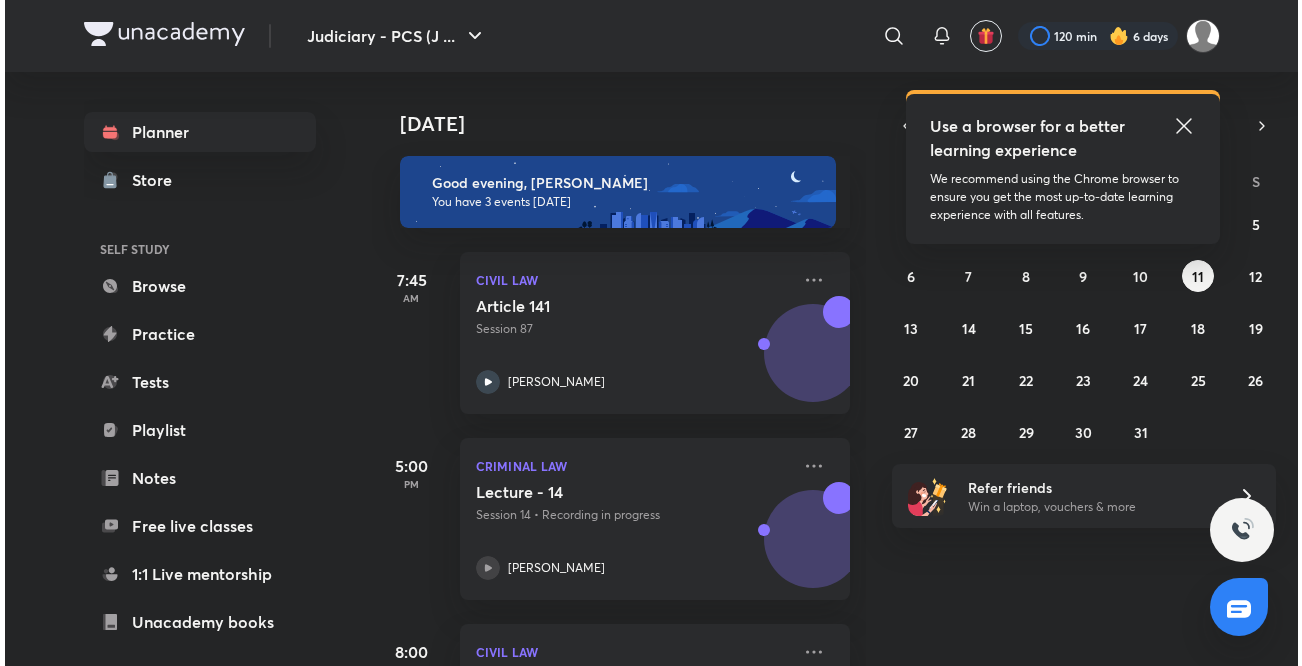 scroll, scrollTop: 0, scrollLeft: 0, axis: both 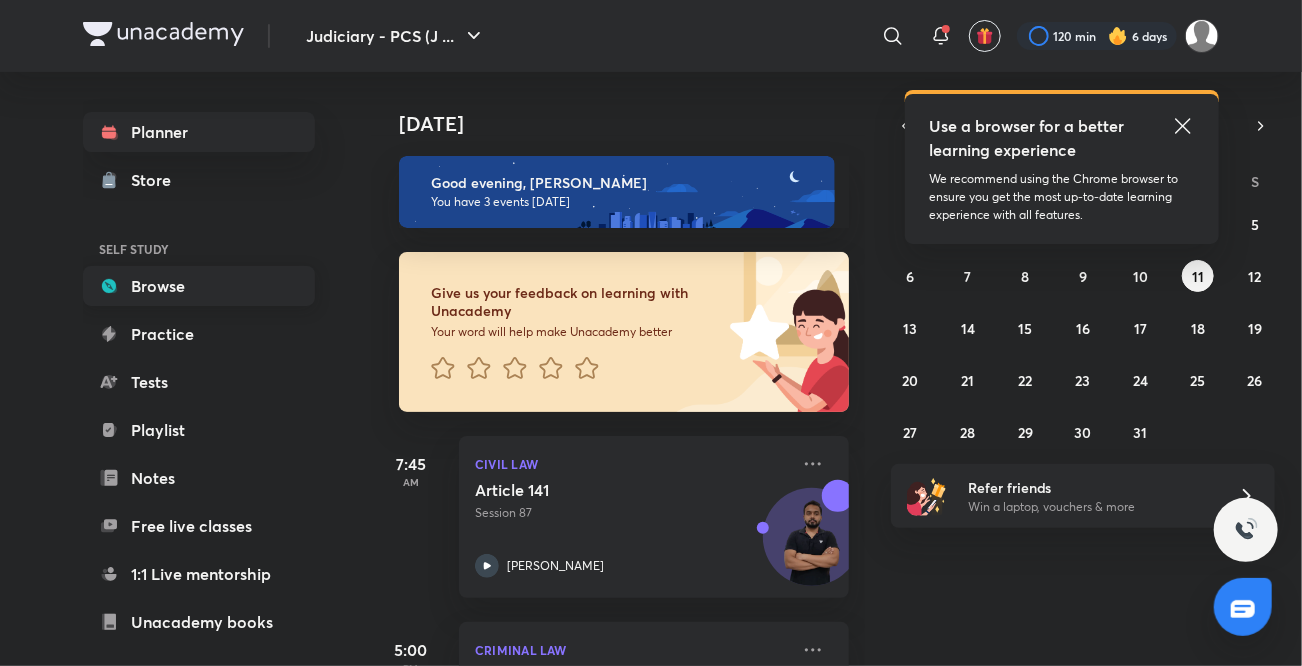 click on "Browse" at bounding box center [199, 286] 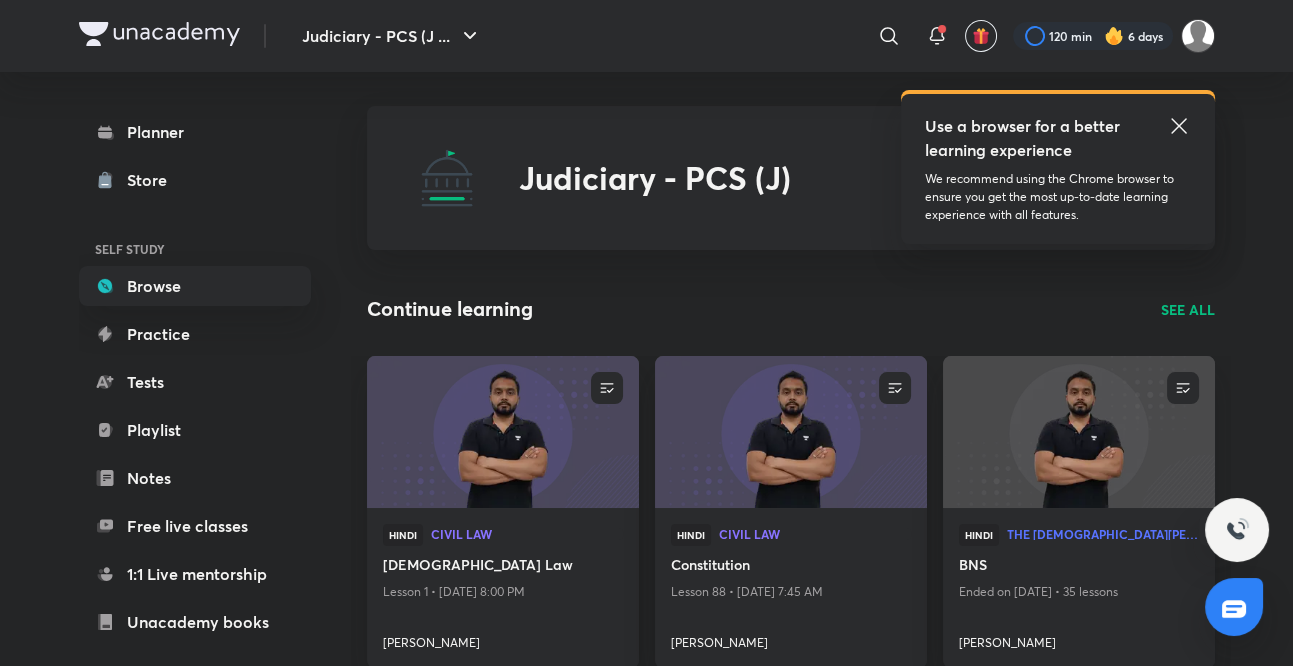 scroll, scrollTop: 0, scrollLeft: 0, axis: both 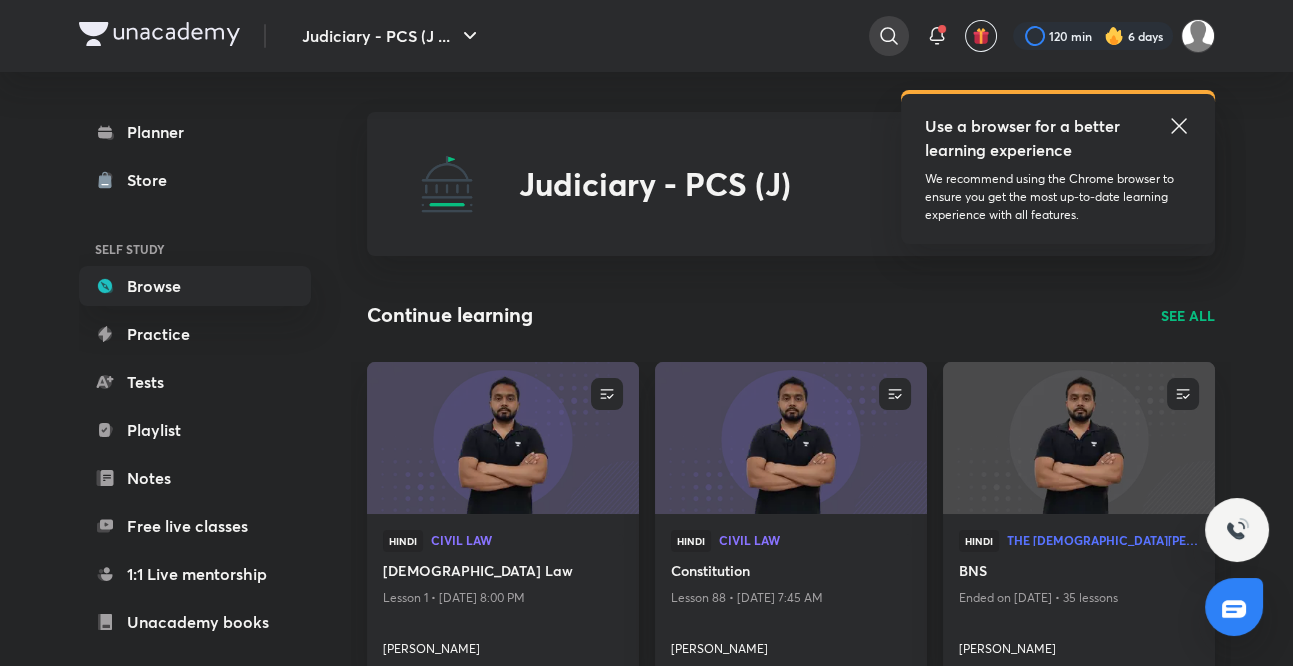 click 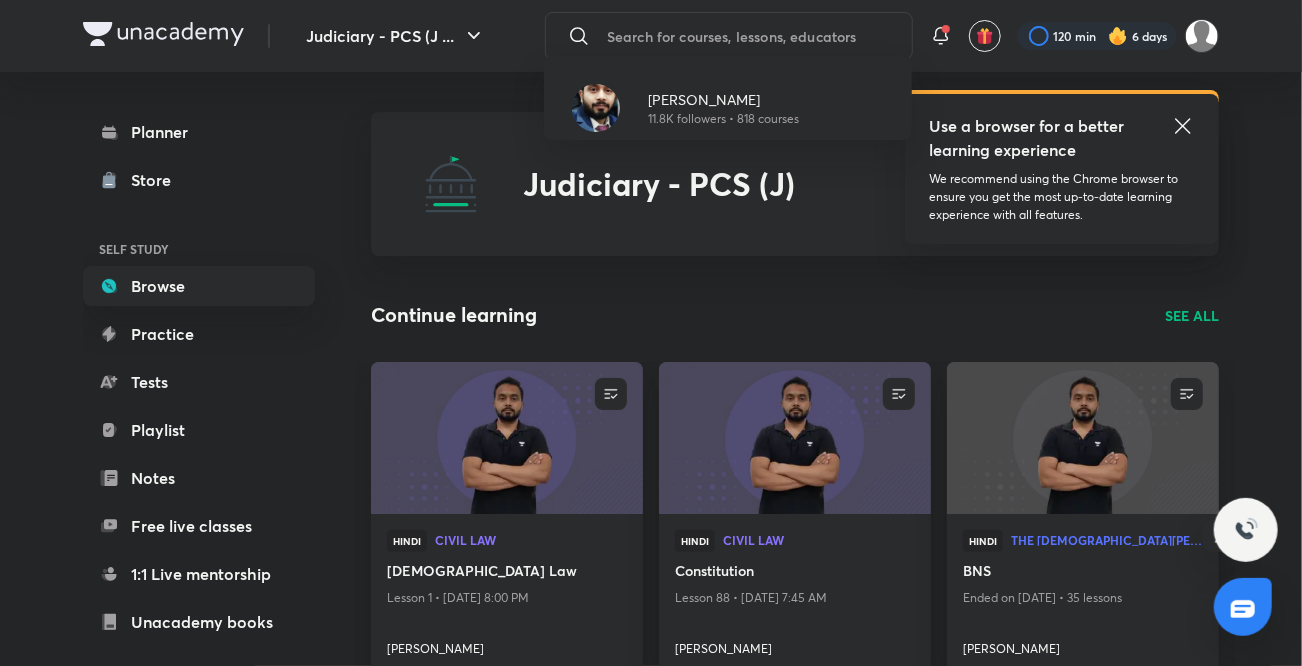 click on "[PERSON_NAME] 11.8K followers • 818 courses" at bounding box center [651, 333] 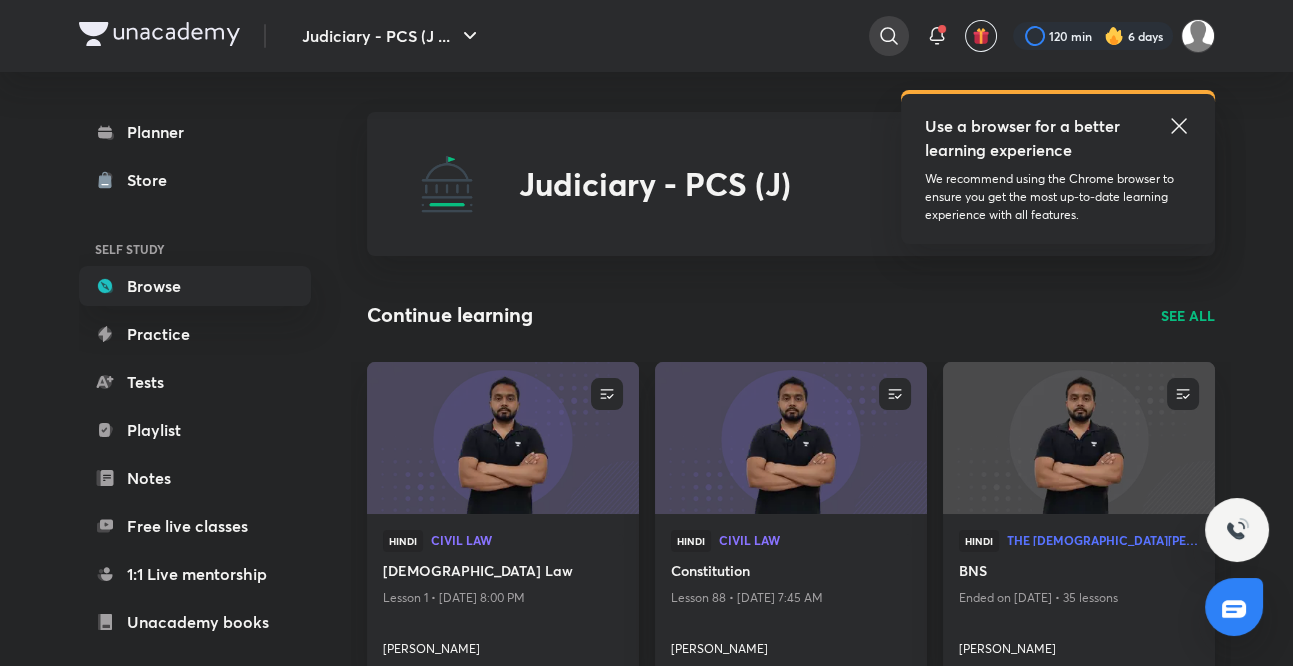 click 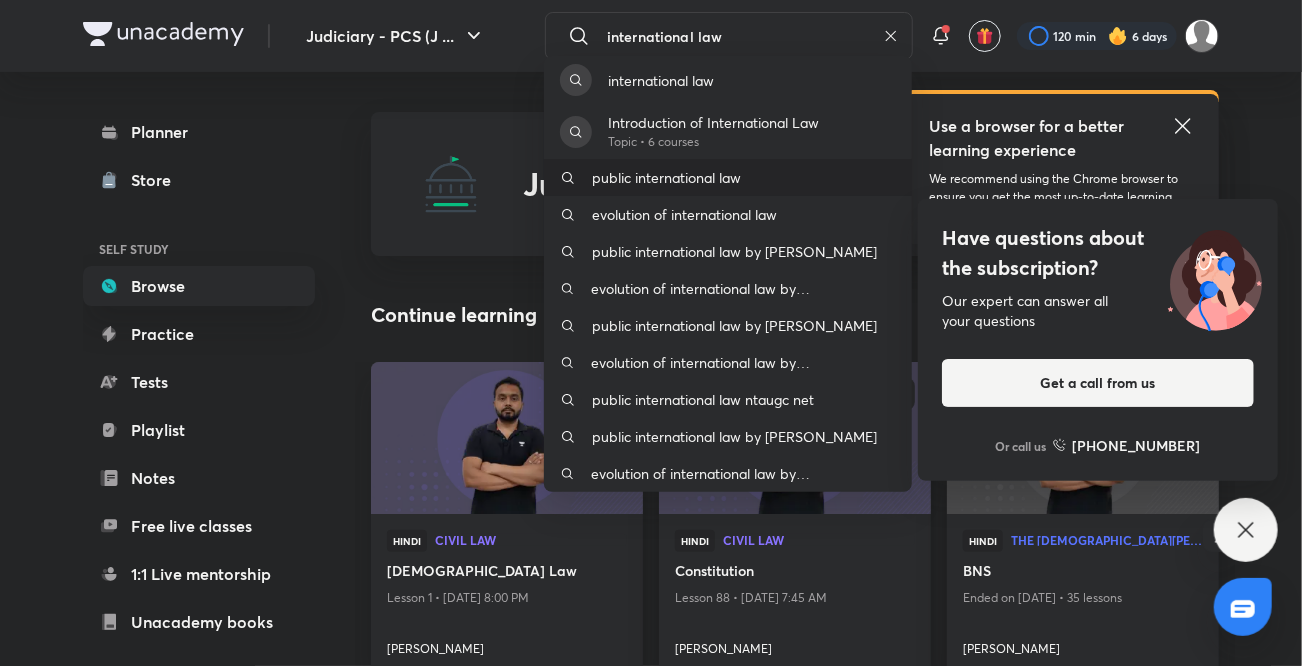 type on "international law" 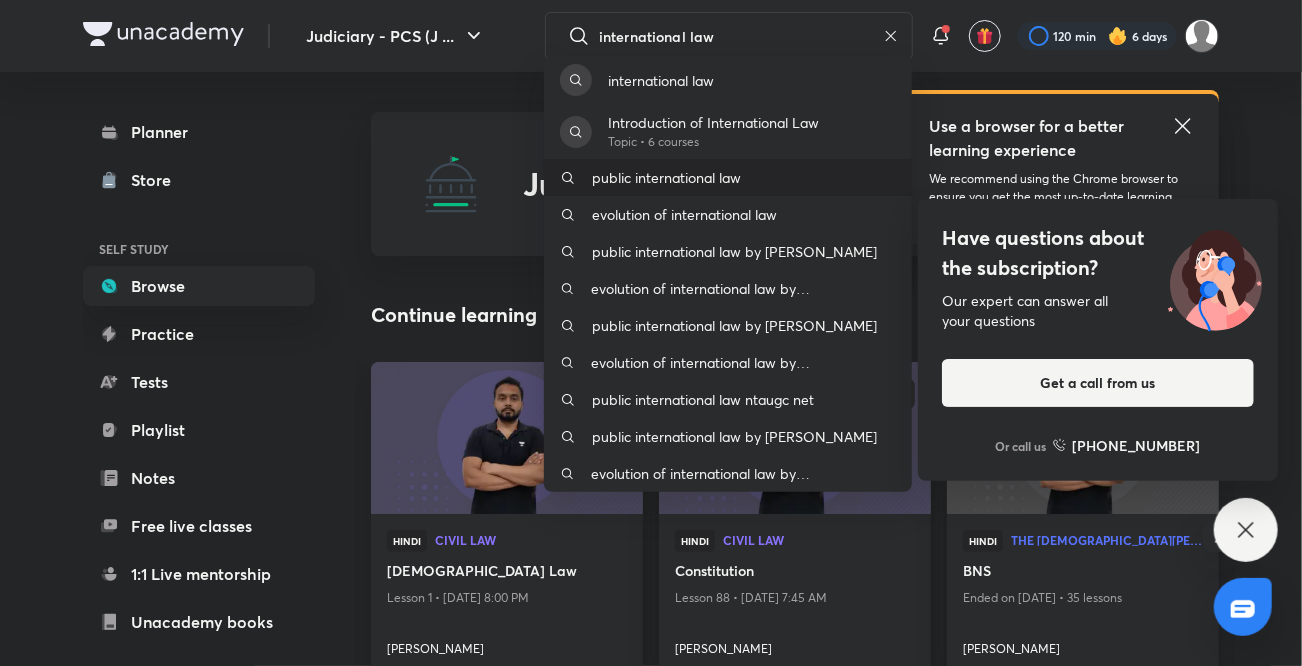 click on "public international law" at bounding box center [666, 177] 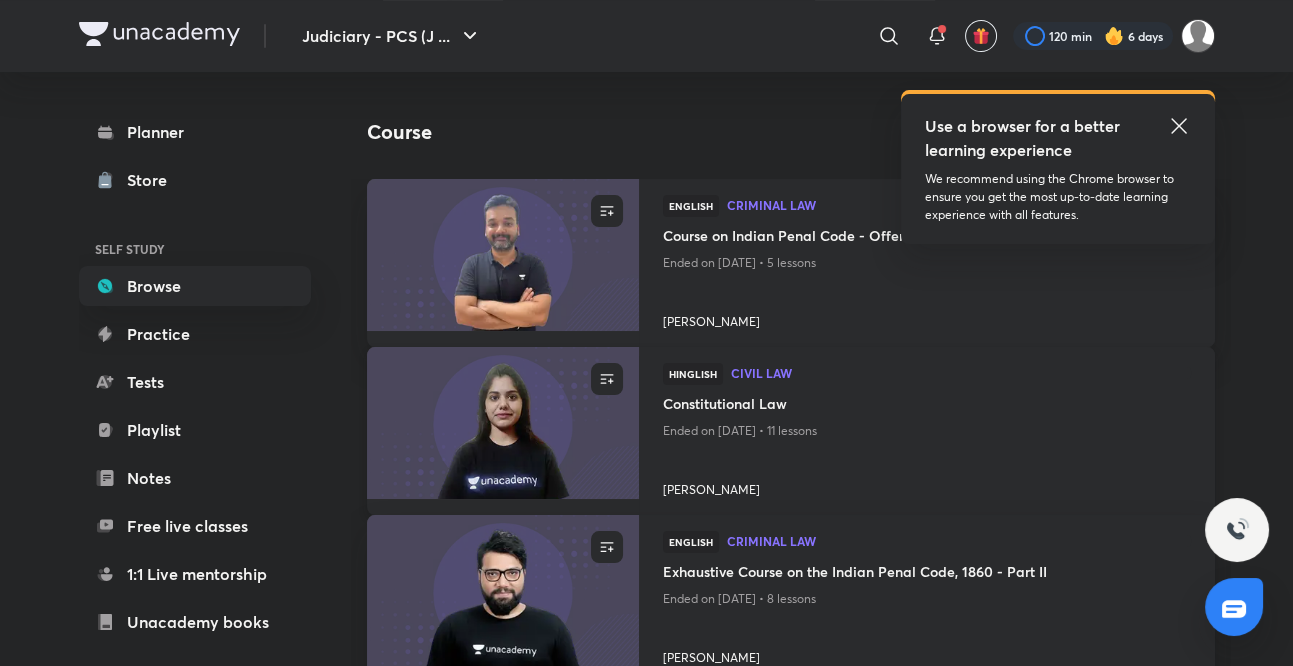 scroll, scrollTop: 0, scrollLeft: 0, axis: both 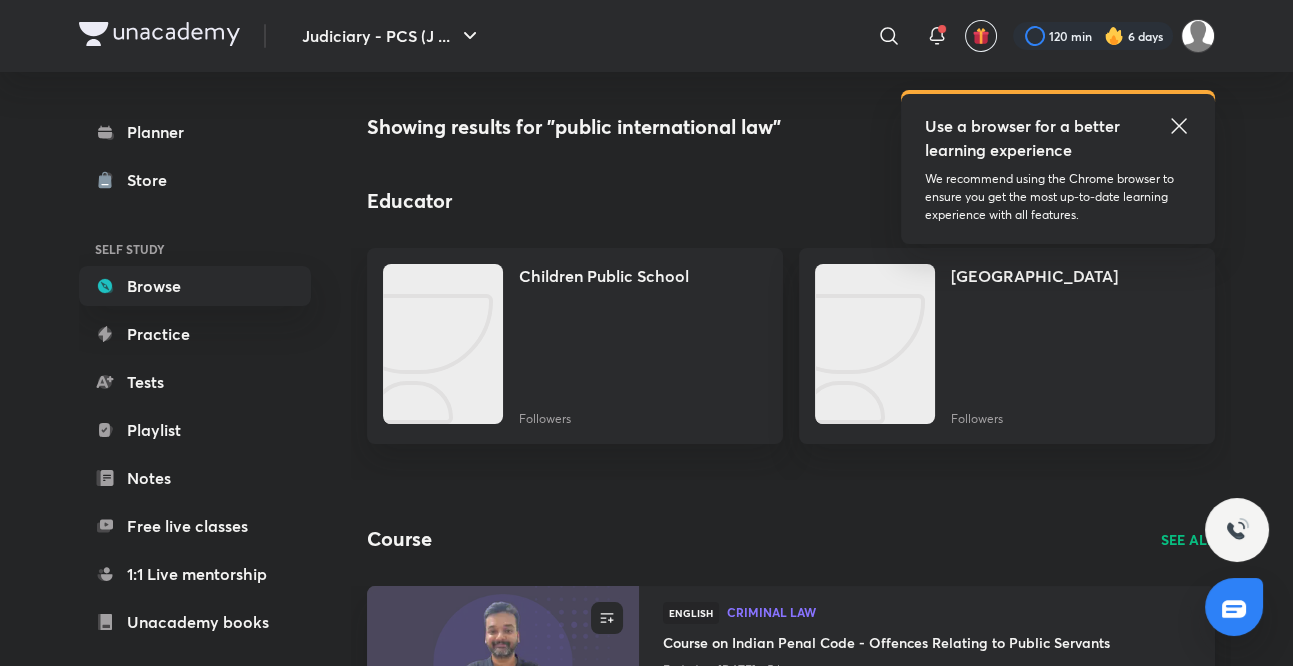 click 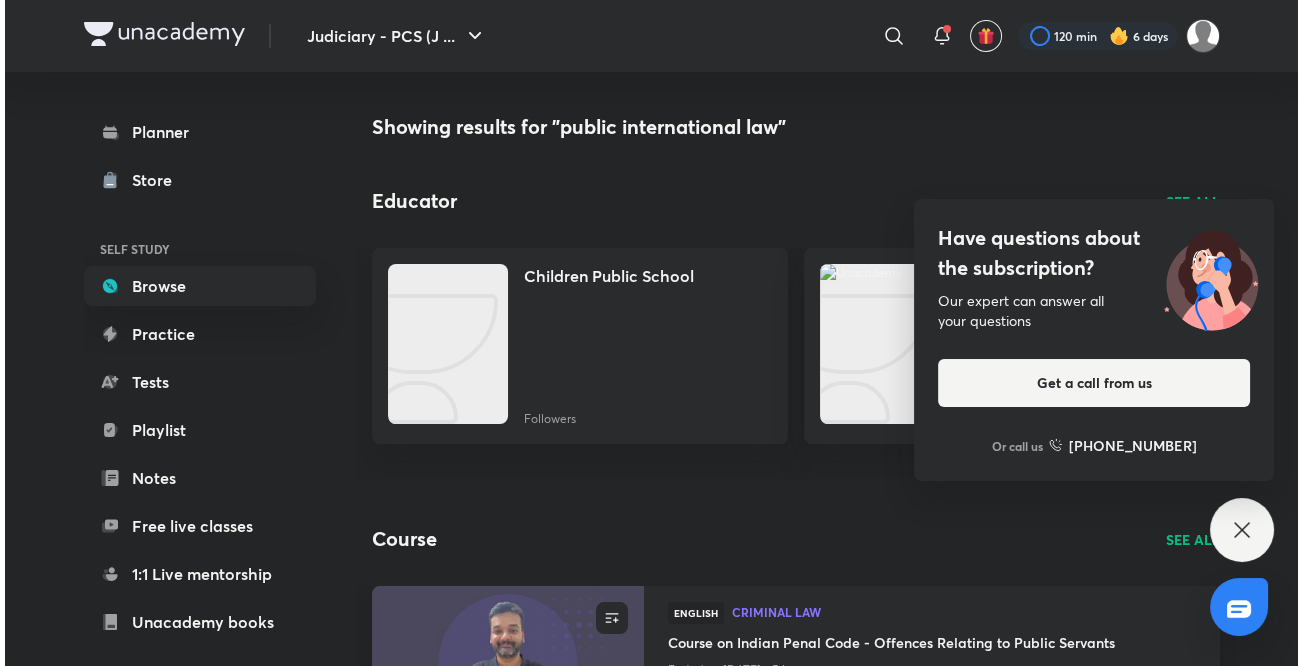 scroll, scrollTop: 0, scrollLeft: 0, axis: both 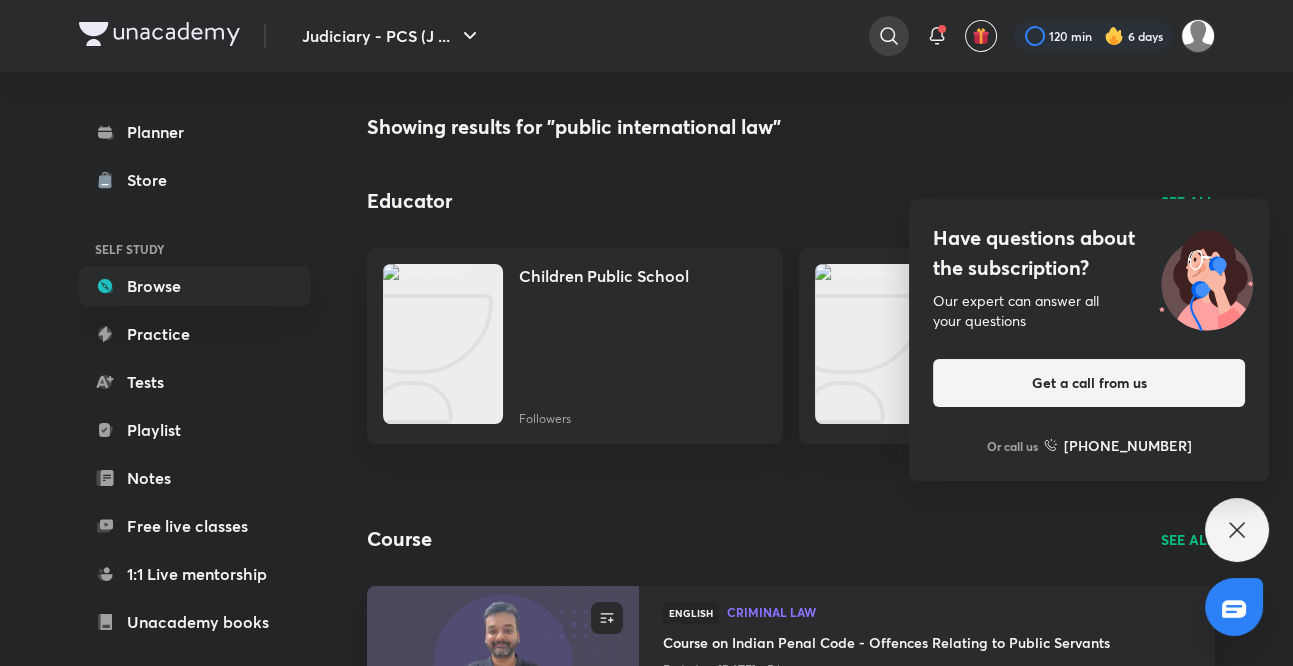 click 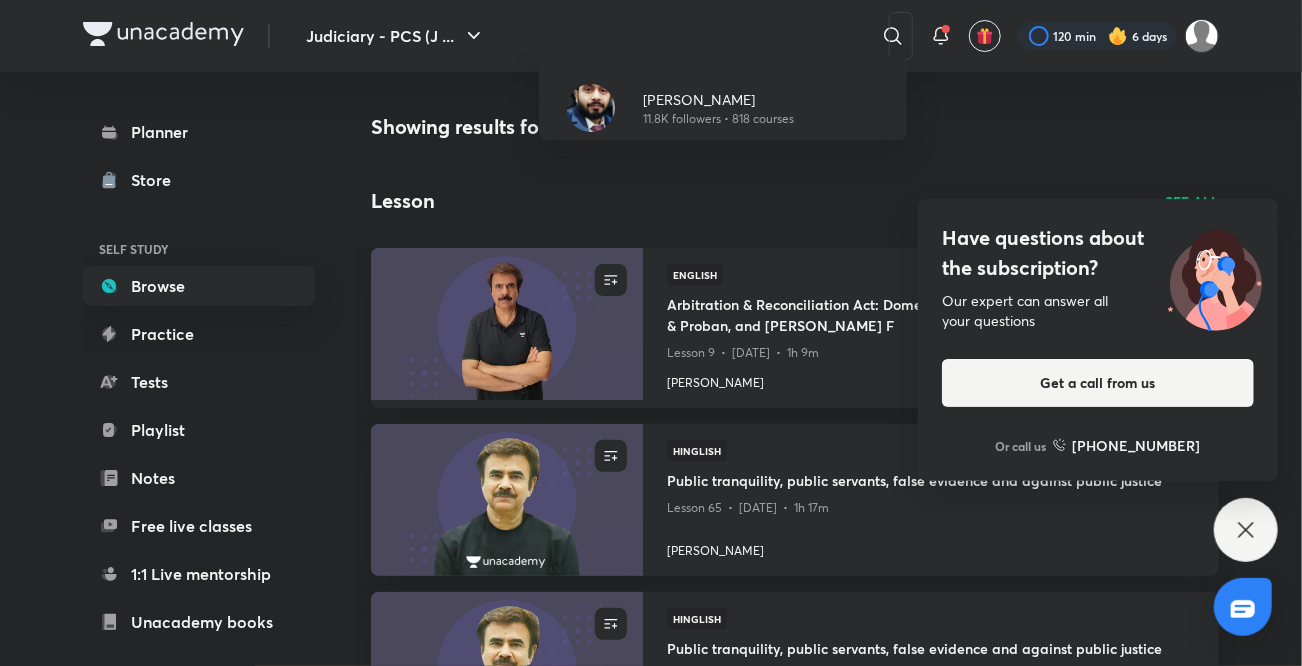 click on "[PERSON_NAME] 11.8K followers • 818 courses" at bounding box center [651, 333] 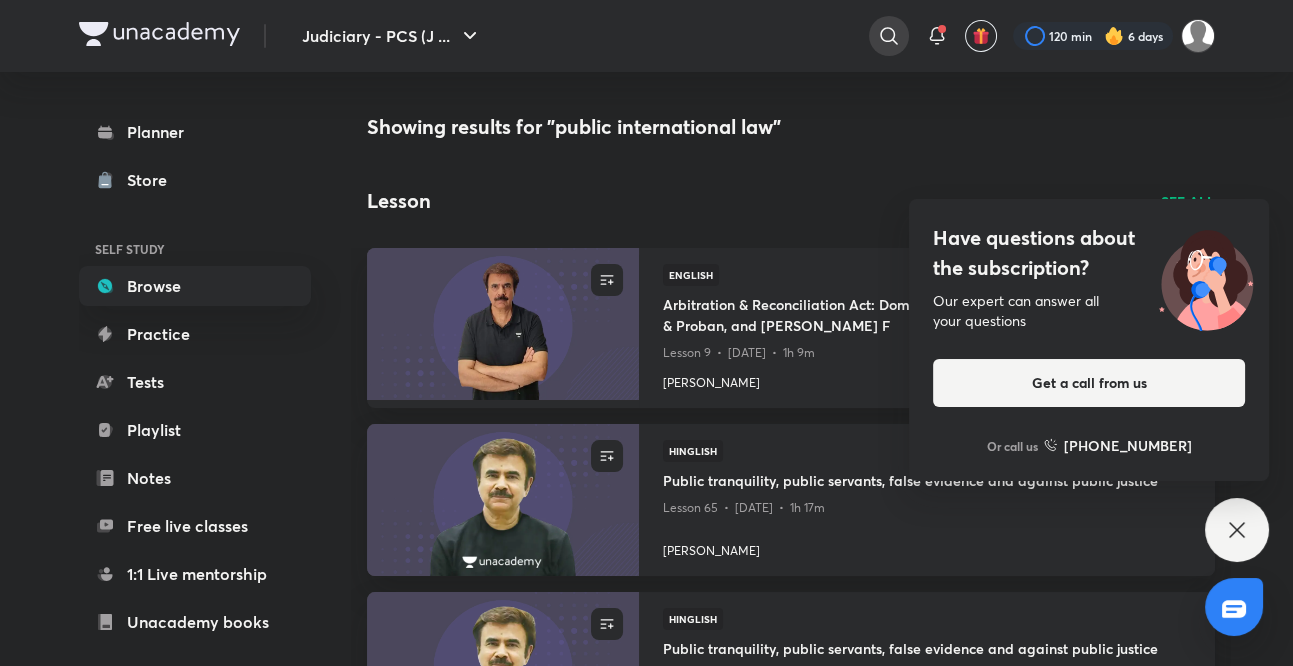click 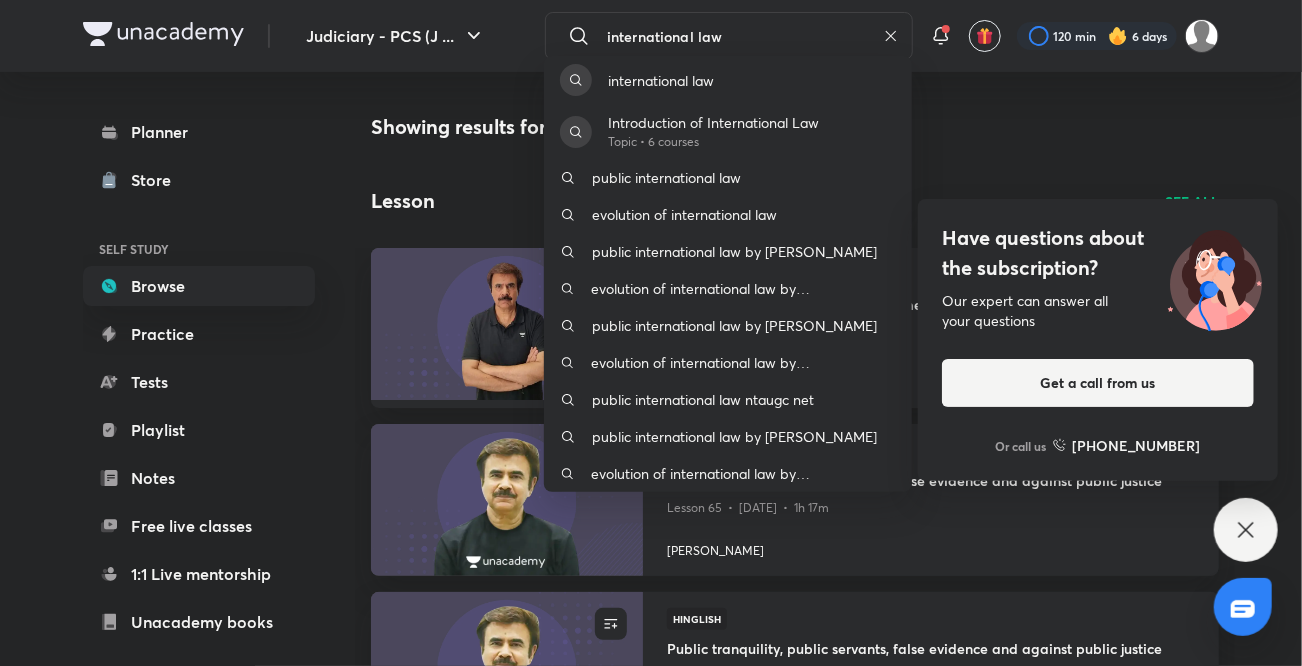 type on "international law" 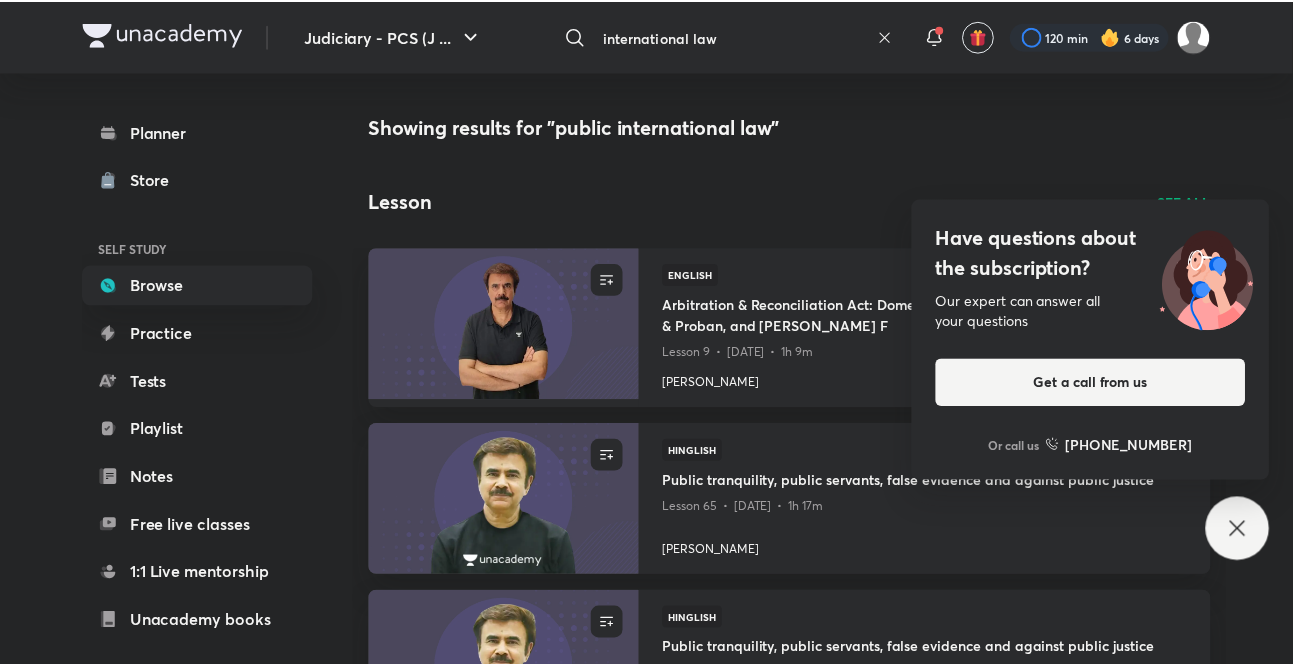 scroll, scrollTop: 0, scrollLeft: 0, axis: both 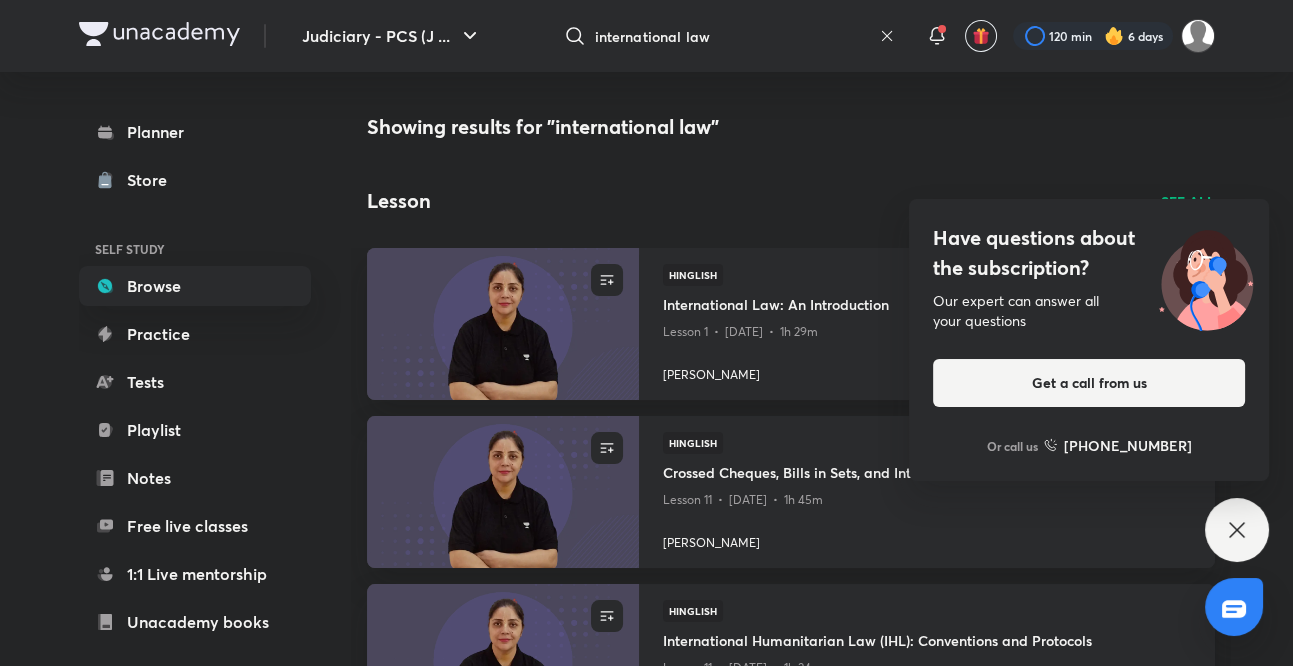click 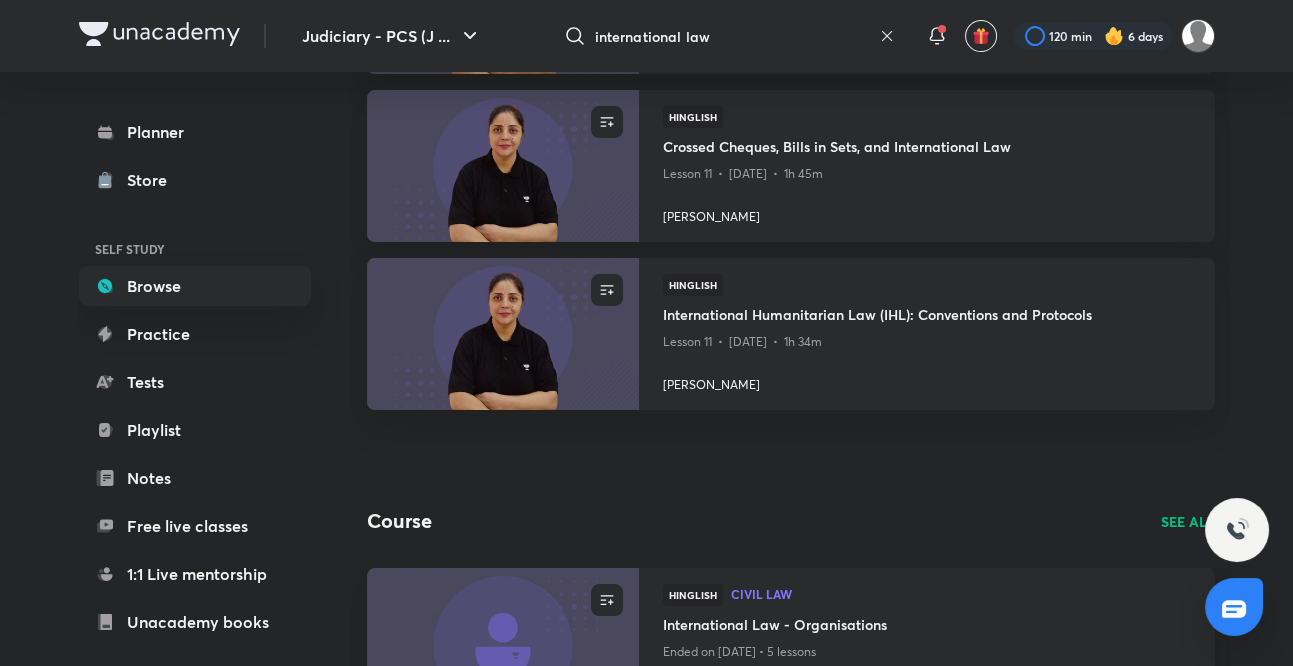 scroll, scrollTop: 0, scrollLeft: 0, axis: both 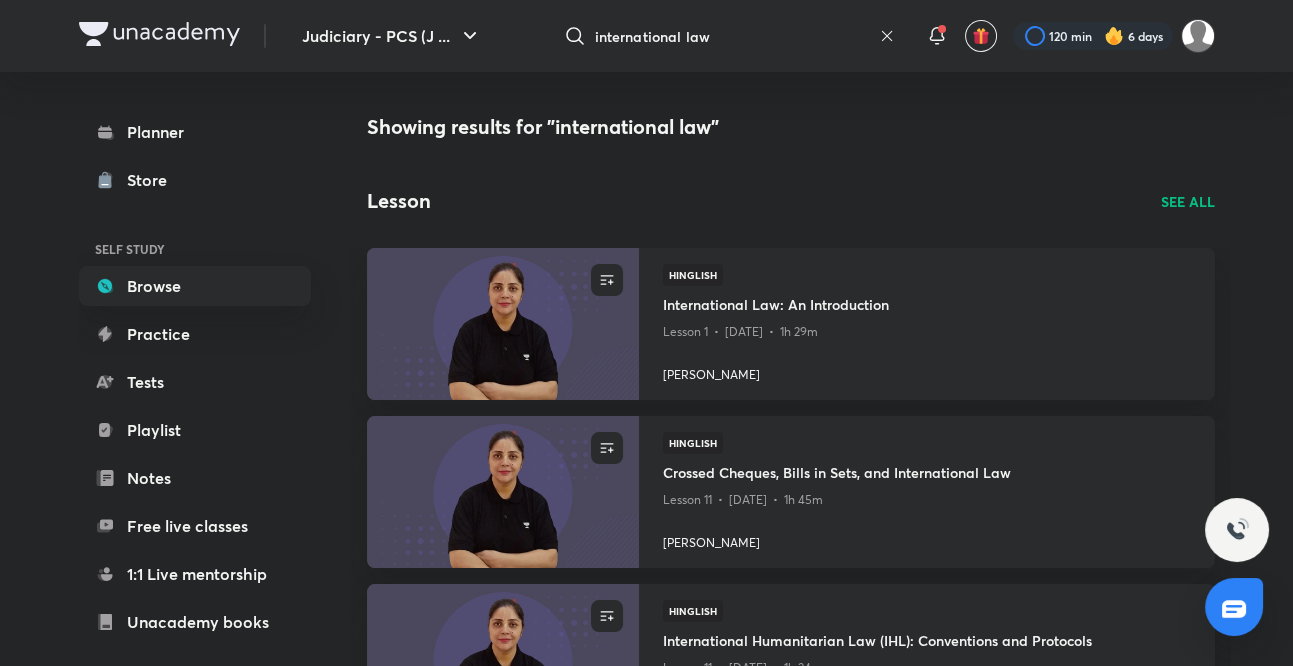 click on "SEE ALL" at bounding box center [1188, 201] 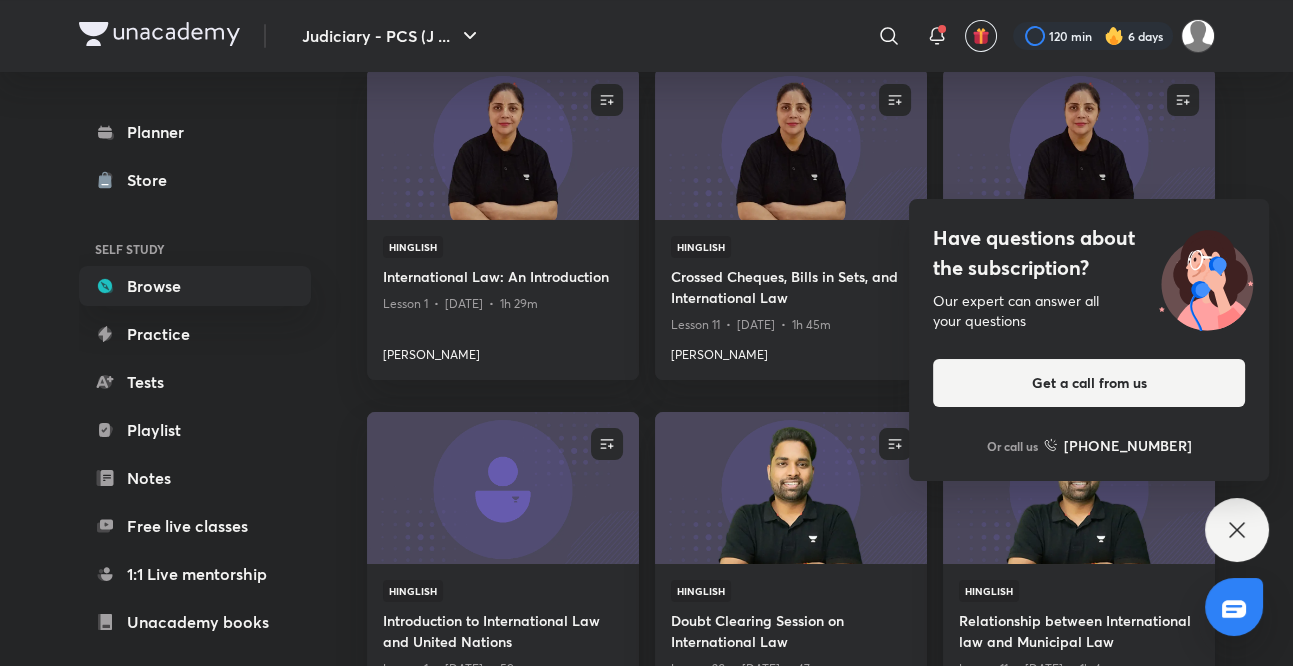 scroll, scrollTop: 111, scrollLeft: 0, axis: vertical 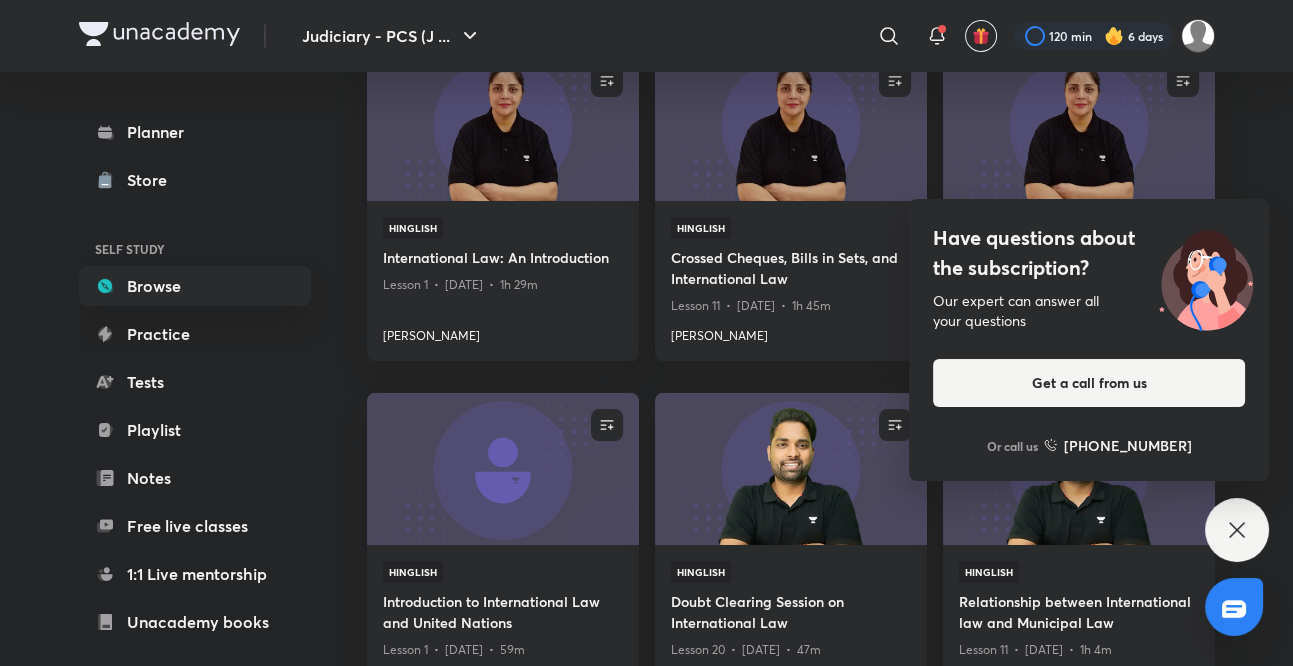 click 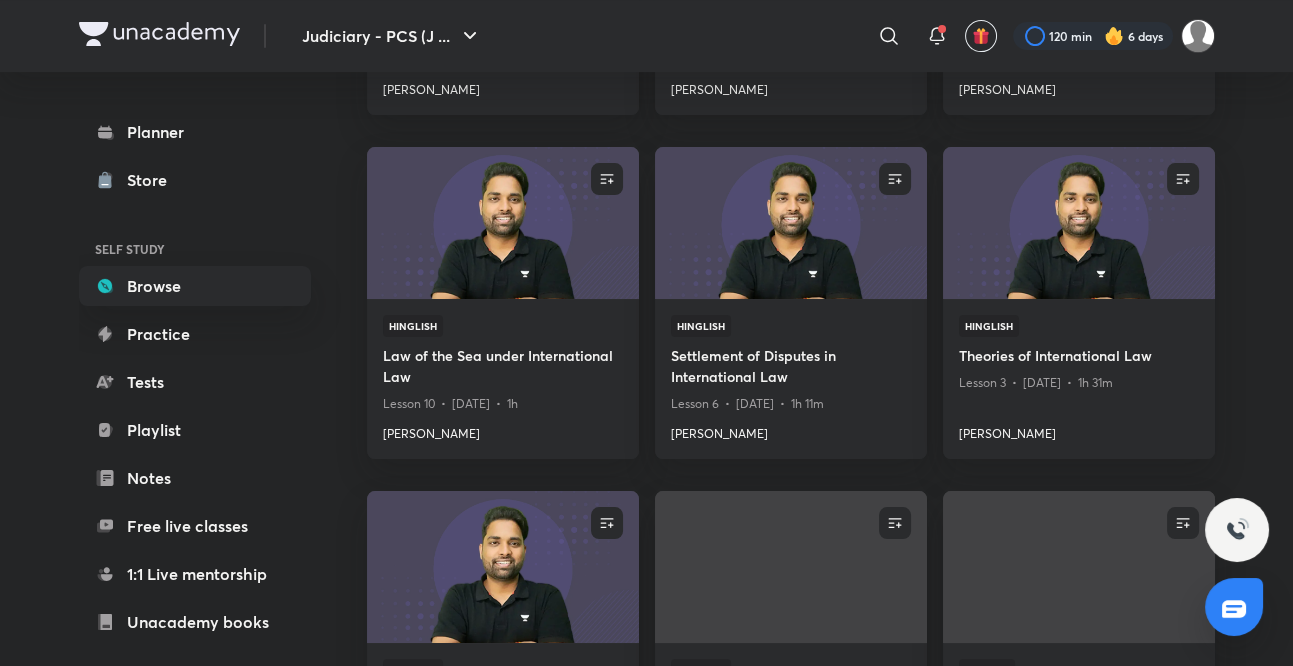 scroll, scrollTop: 698, scrollLeft: 0, axis: vertical 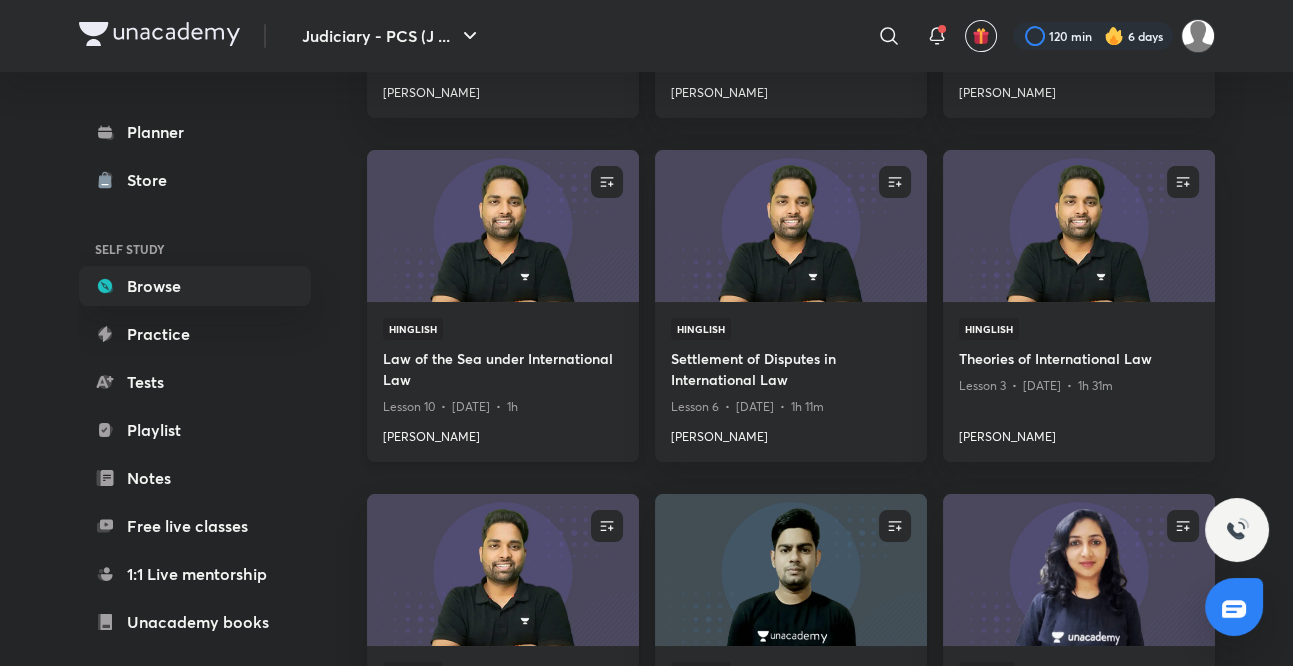 click at bounding box center [502, 225] 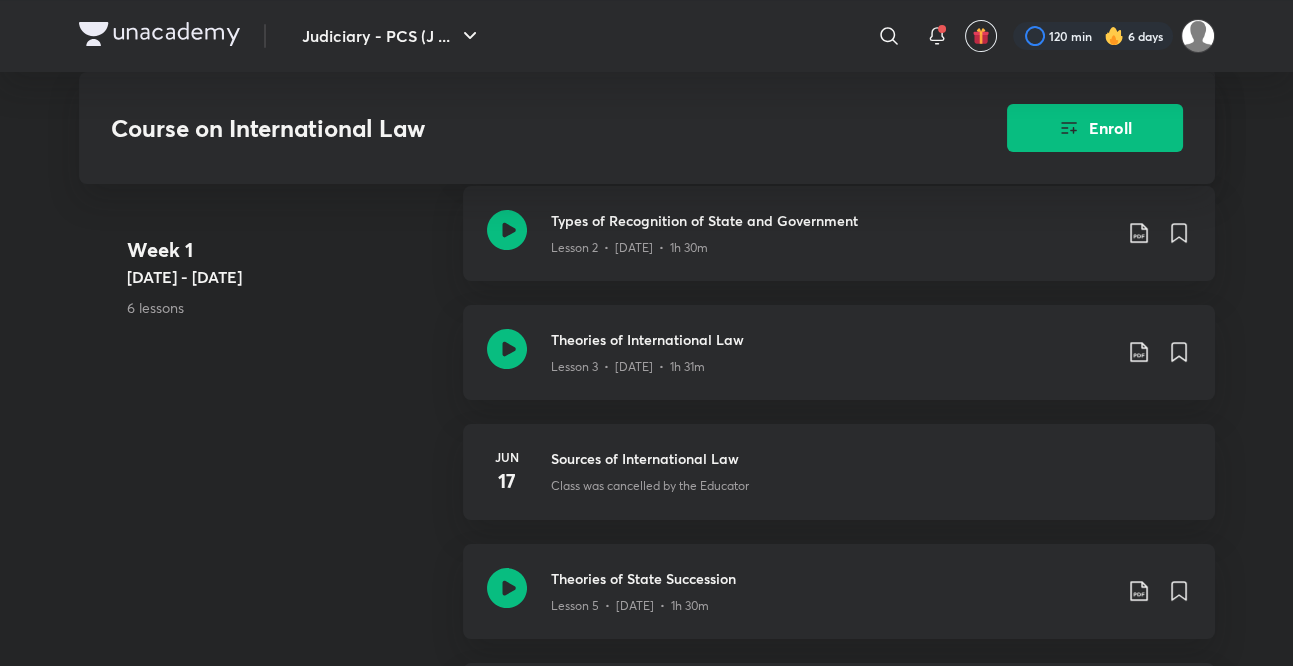 scroll, scrollTop: 593, scrollLeft: 0, axis: vertical 